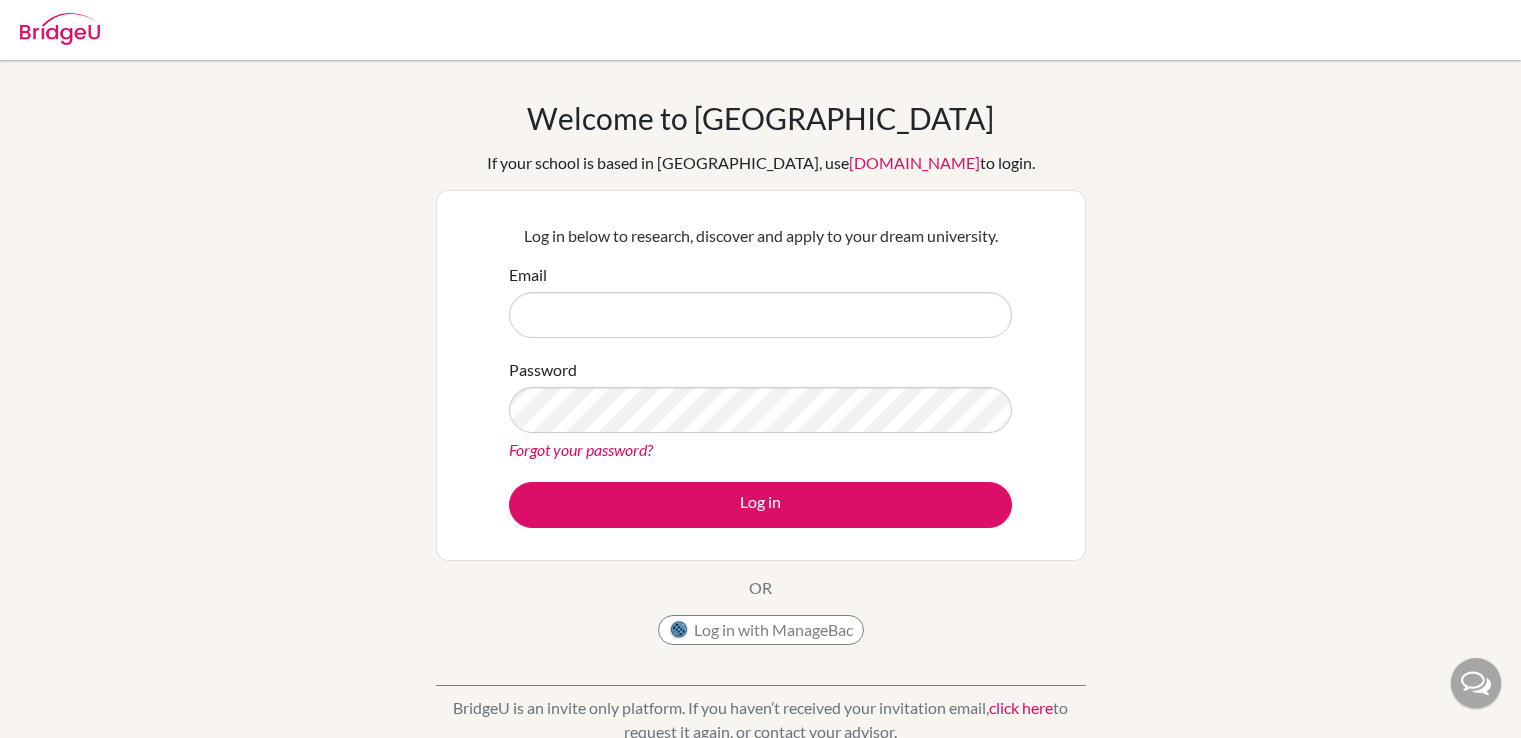 scroll, scrollTop: 0, scrollLeft: 0, axis: both 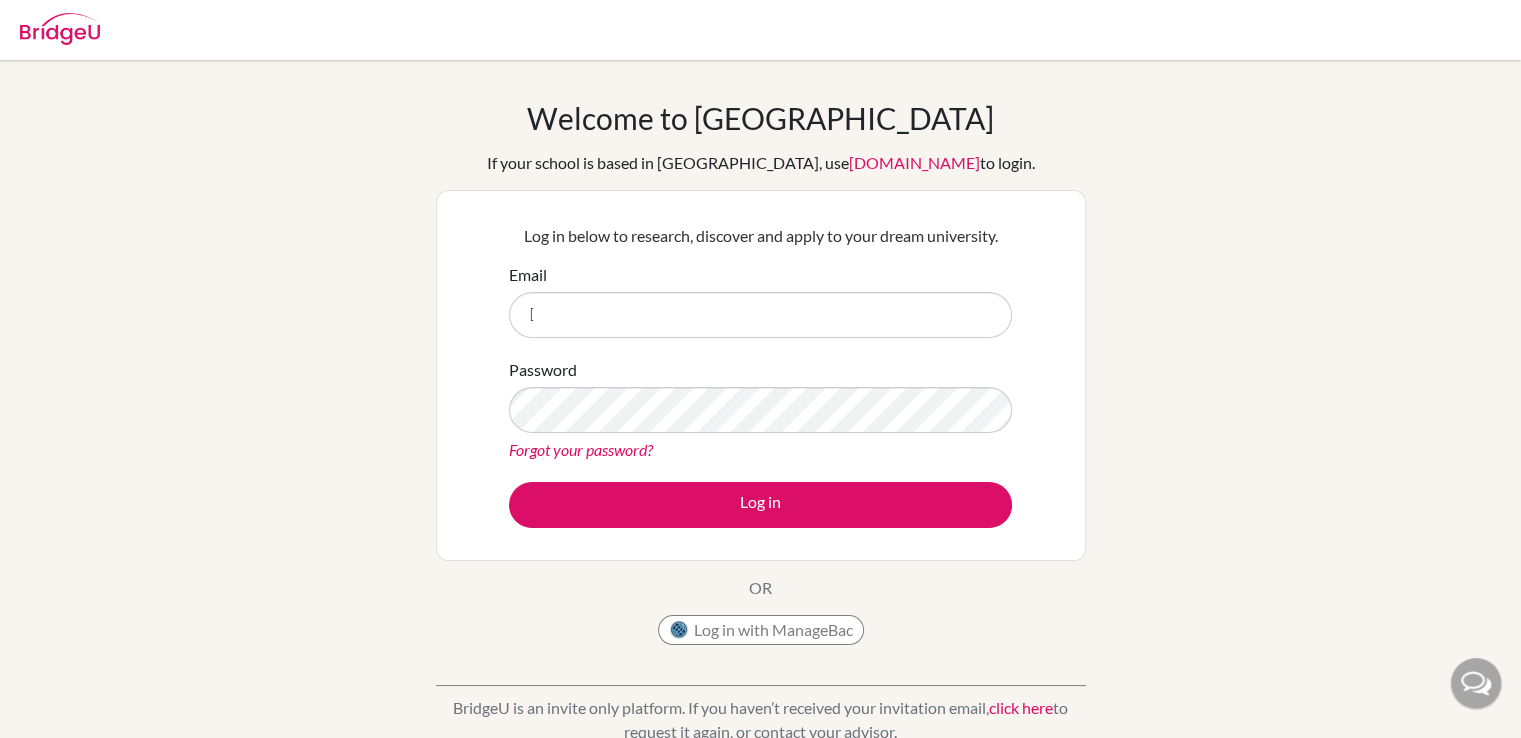 type on "holtzclaw-tv@kaiseigakuen.jp" 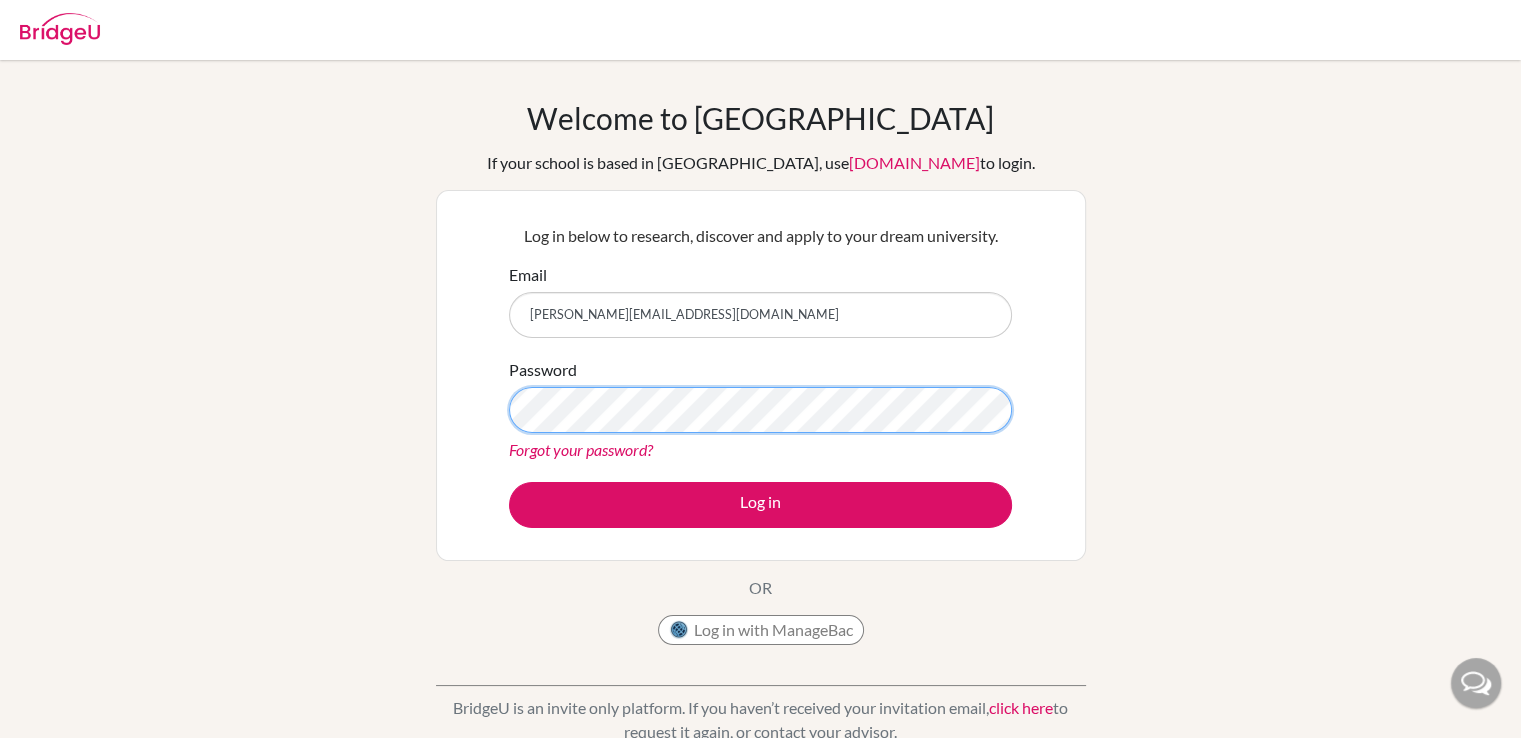 click on "Log in" at bounding box center [760, 505] 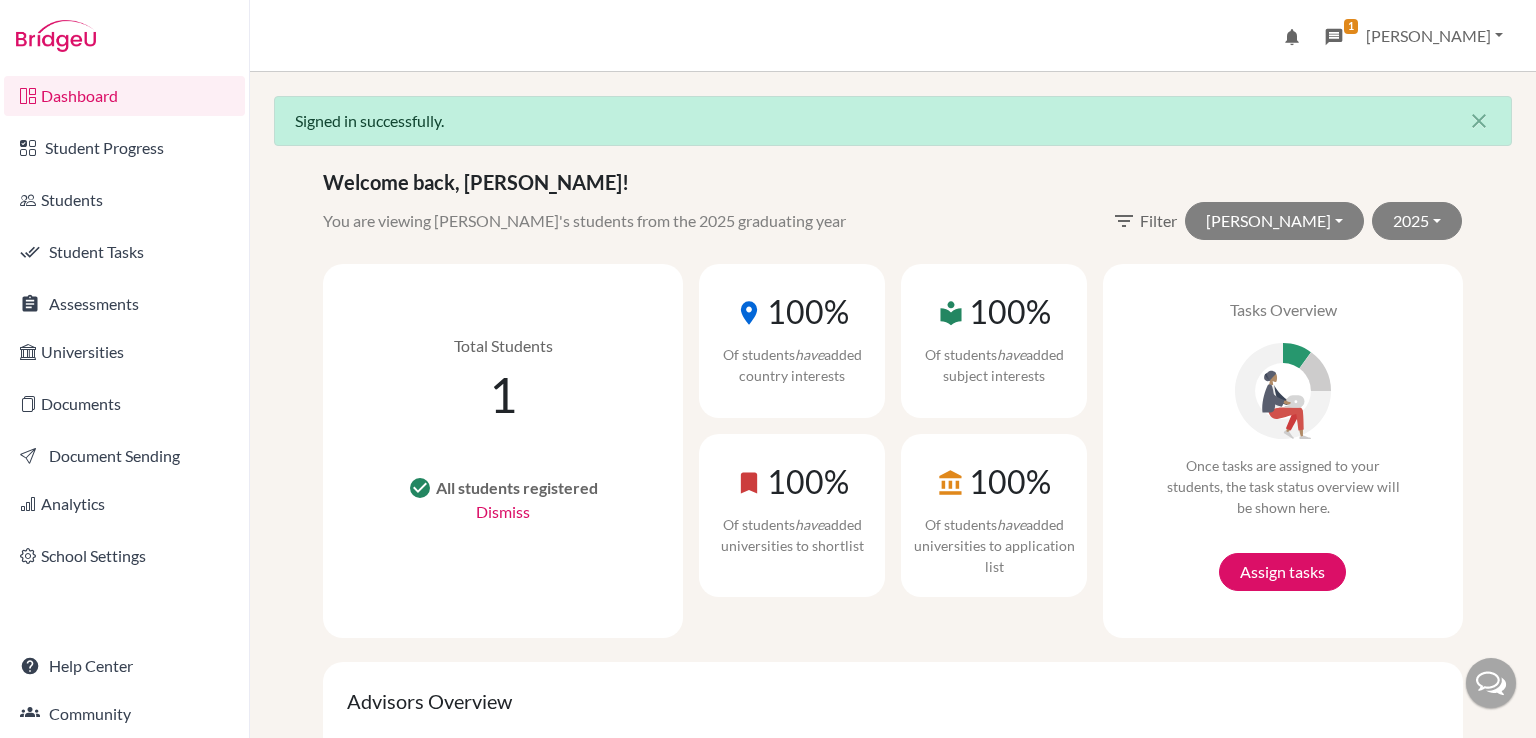 scroll, scrollTop: 0, scrollLeft: 0, axis: both 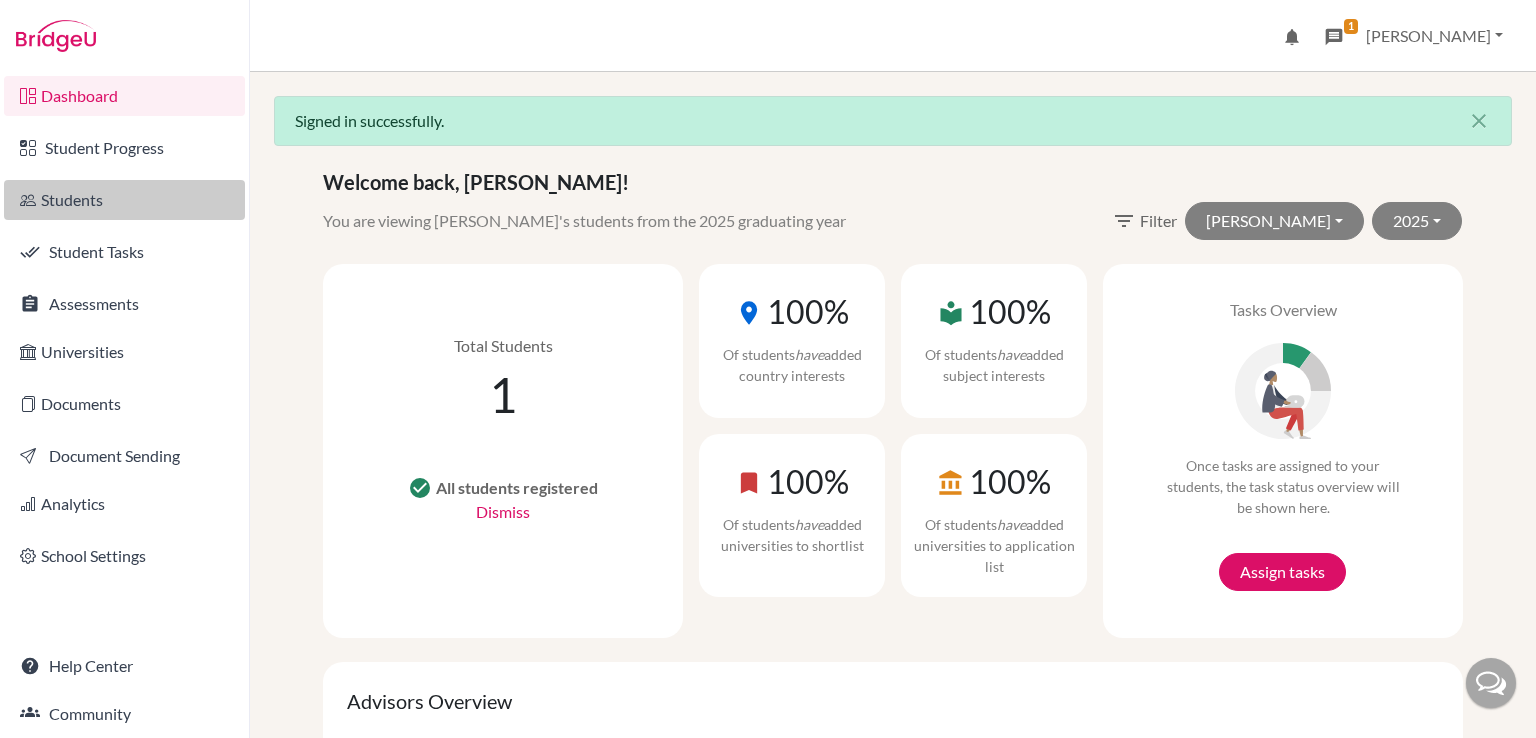 click on "Students" at bounding box center [124, 200] 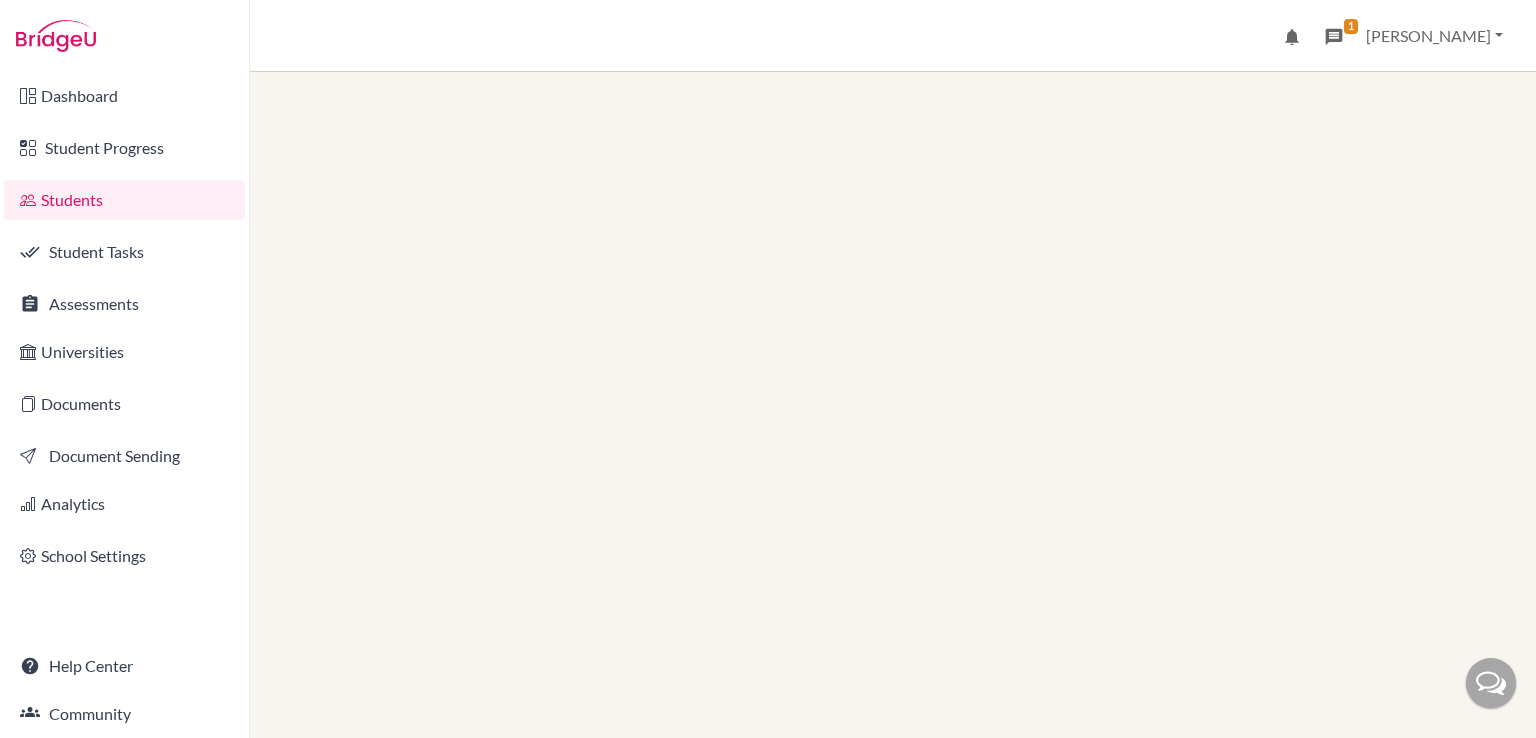 scroll, scrollTop: 0, scrollLeft: 0, axis: both 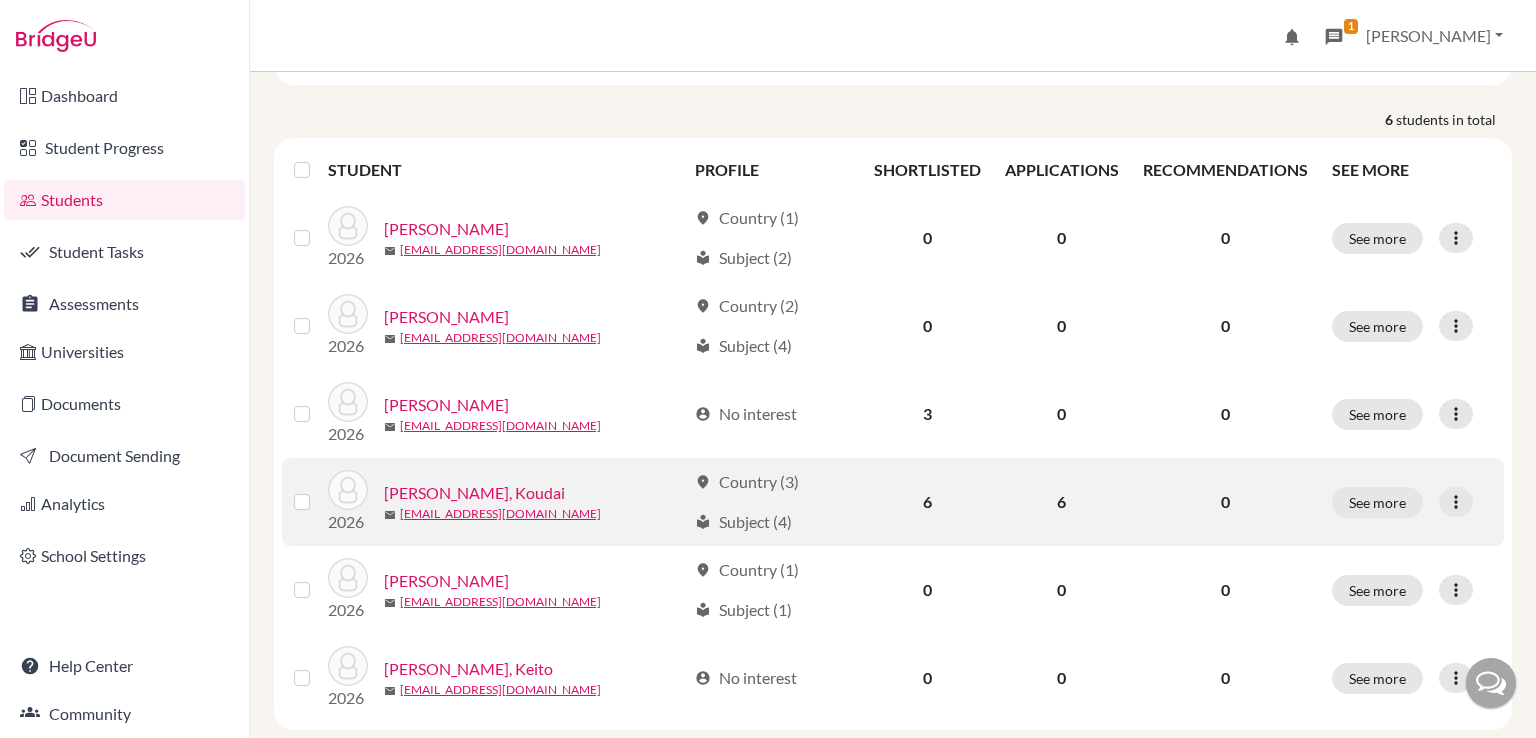 click on "[PERSON_NAME], Koudai" at bounding box center [474, 493] 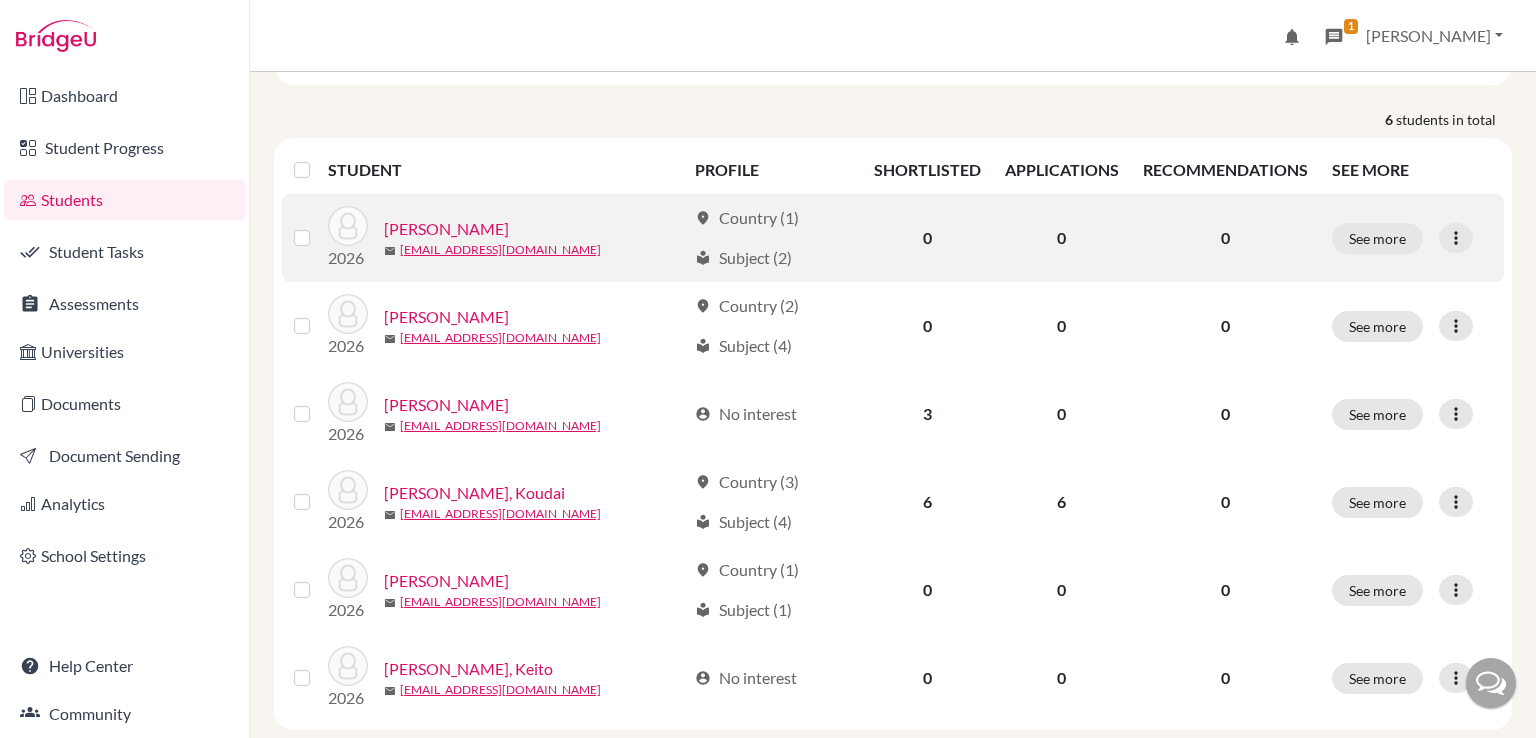 scroll, scrollTop: 0, scrollLeft: 0, axis: both 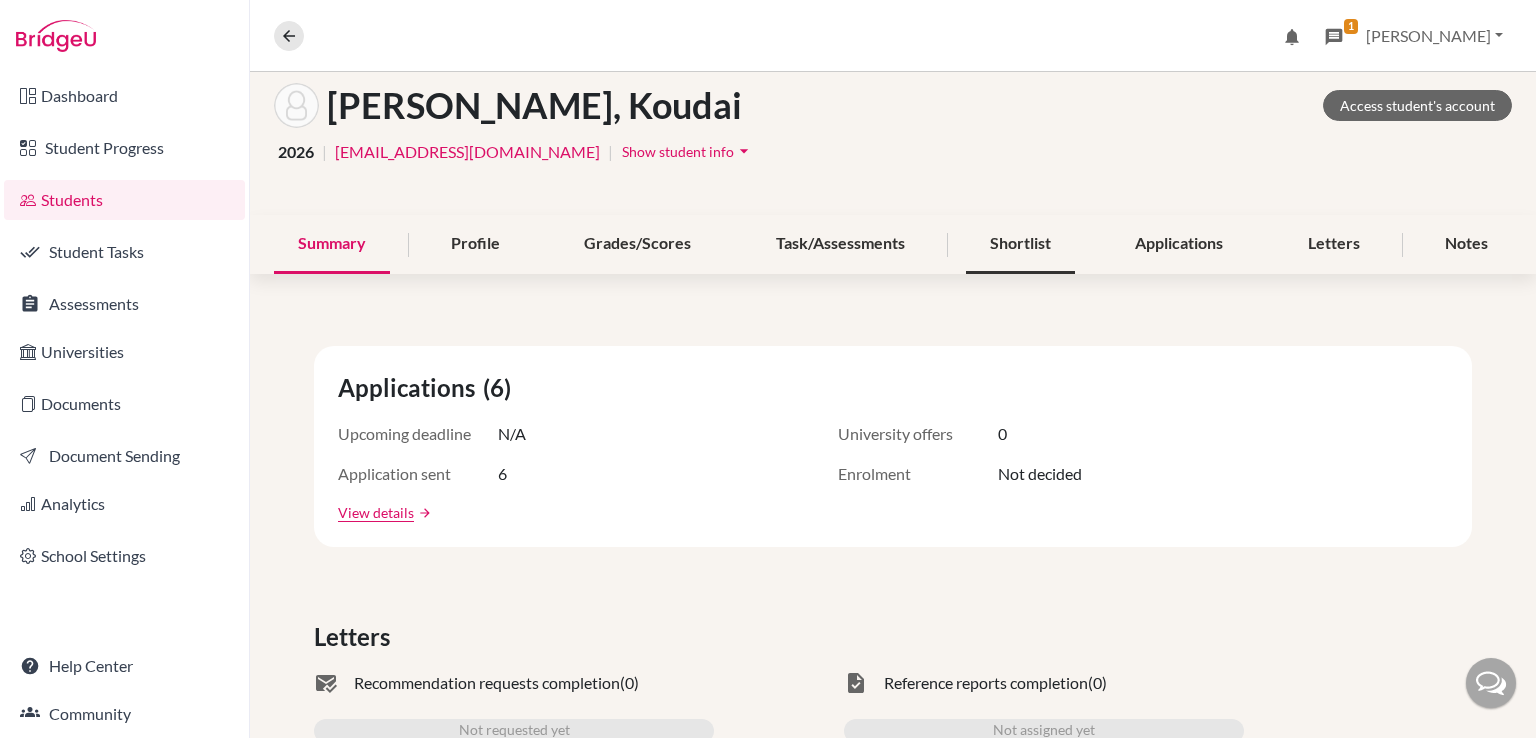 click on "Shortlist" at bounding box center (1020, 244) 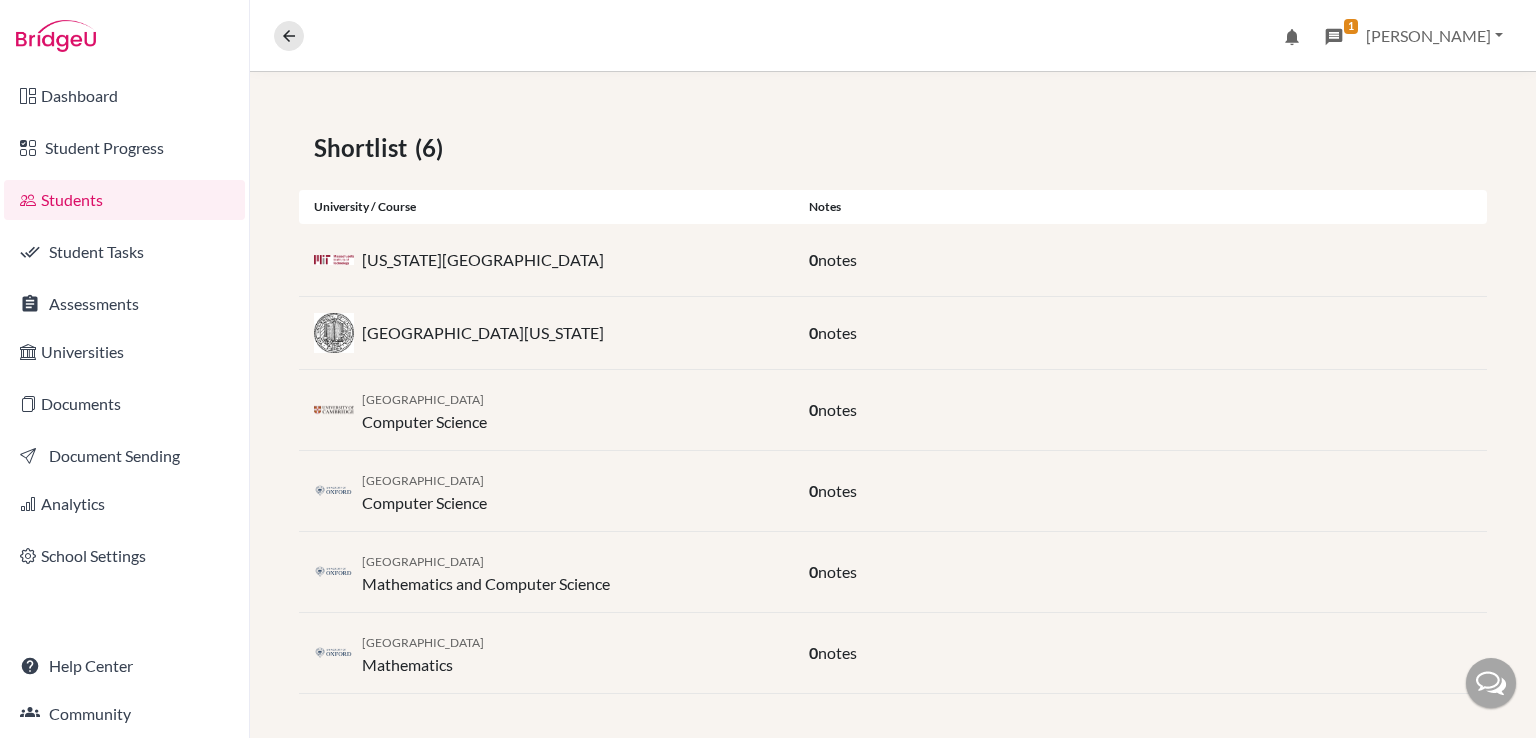 scroll, scrollTop: 318, scrollLeft: 0, axis: vertical 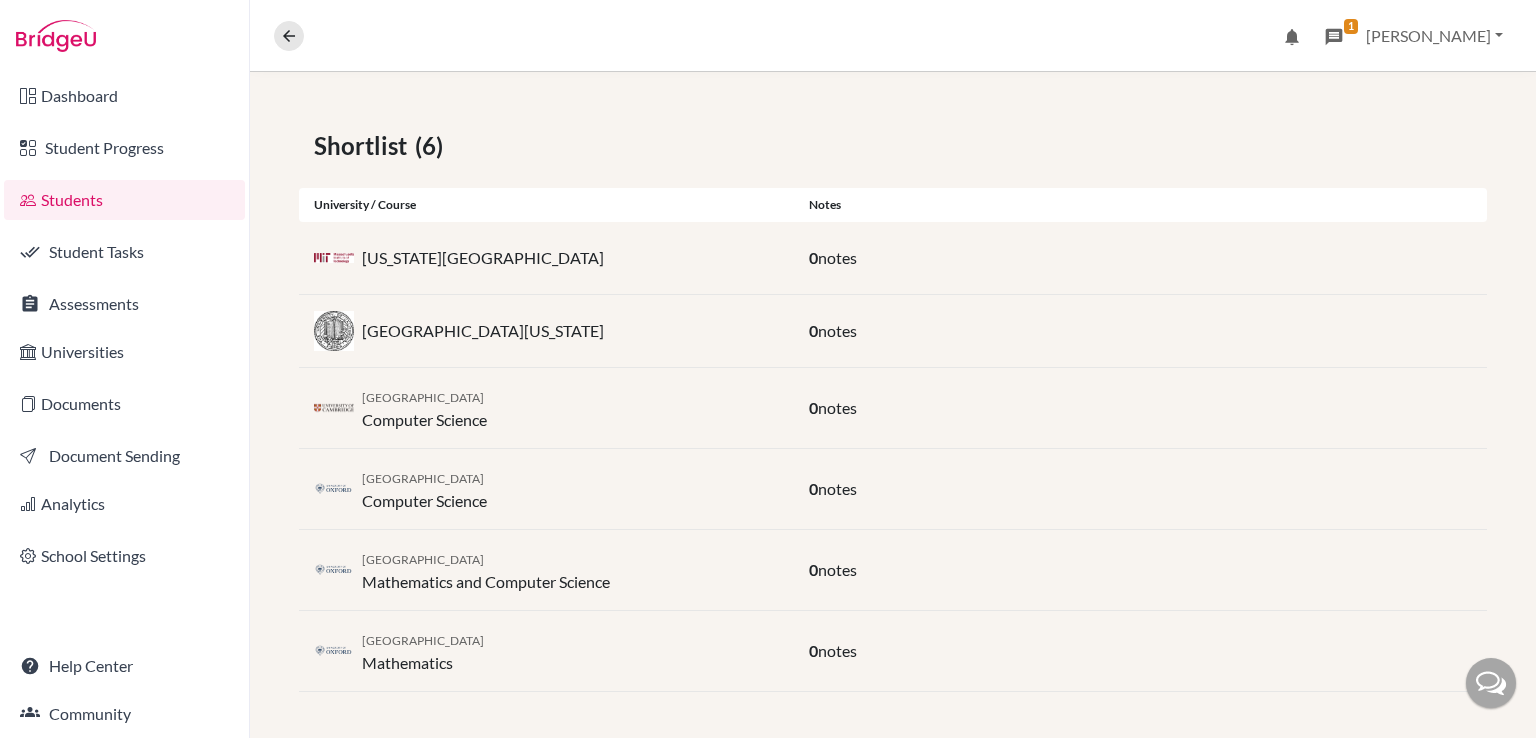 drag, startPoint x: 492, startPoint y: 403, endPoint x: 364, endPoint y: 402, distance: 128.0039 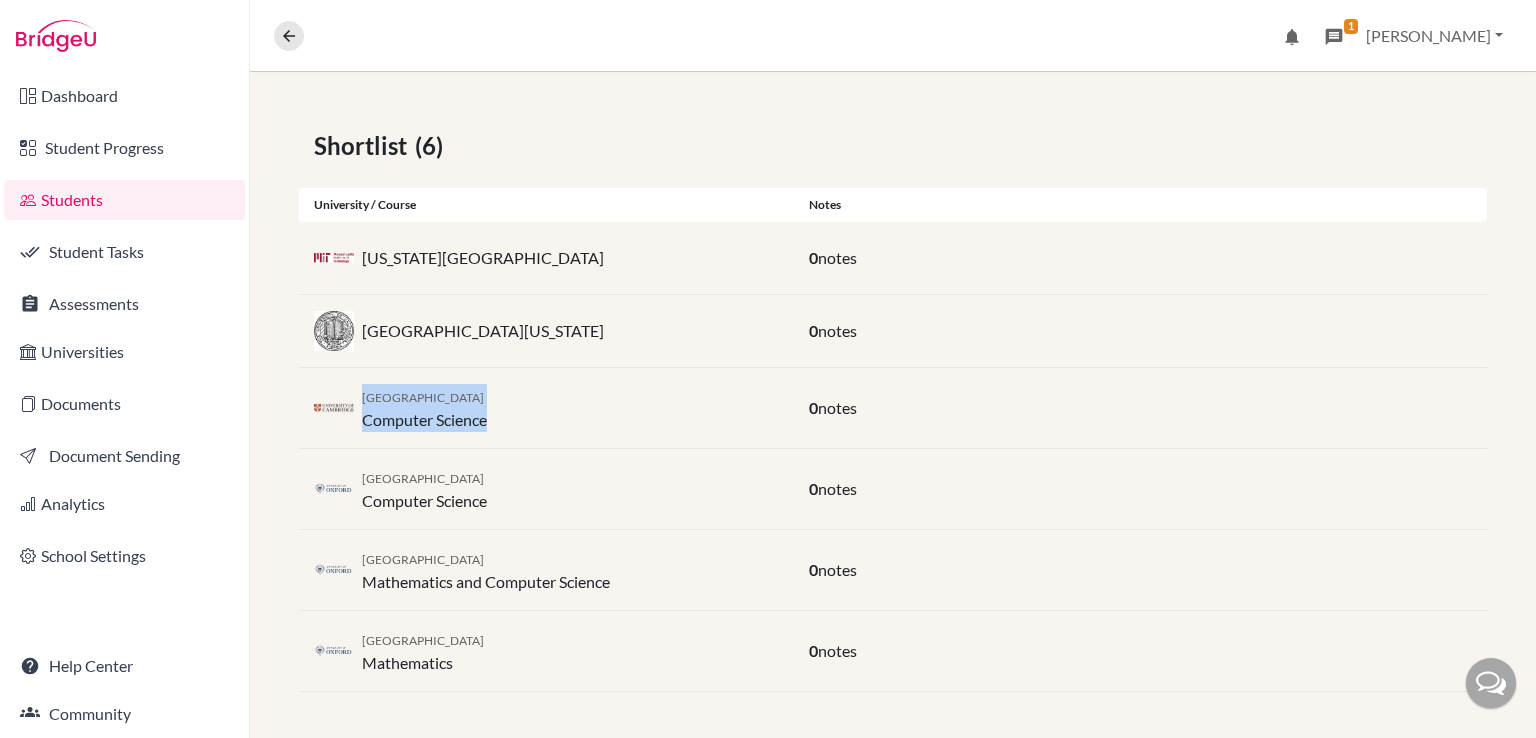 drag, startPoint x: 492, startPoint y: 414, endPoint x: 362, endPoint y: 393, distance: 131.68523 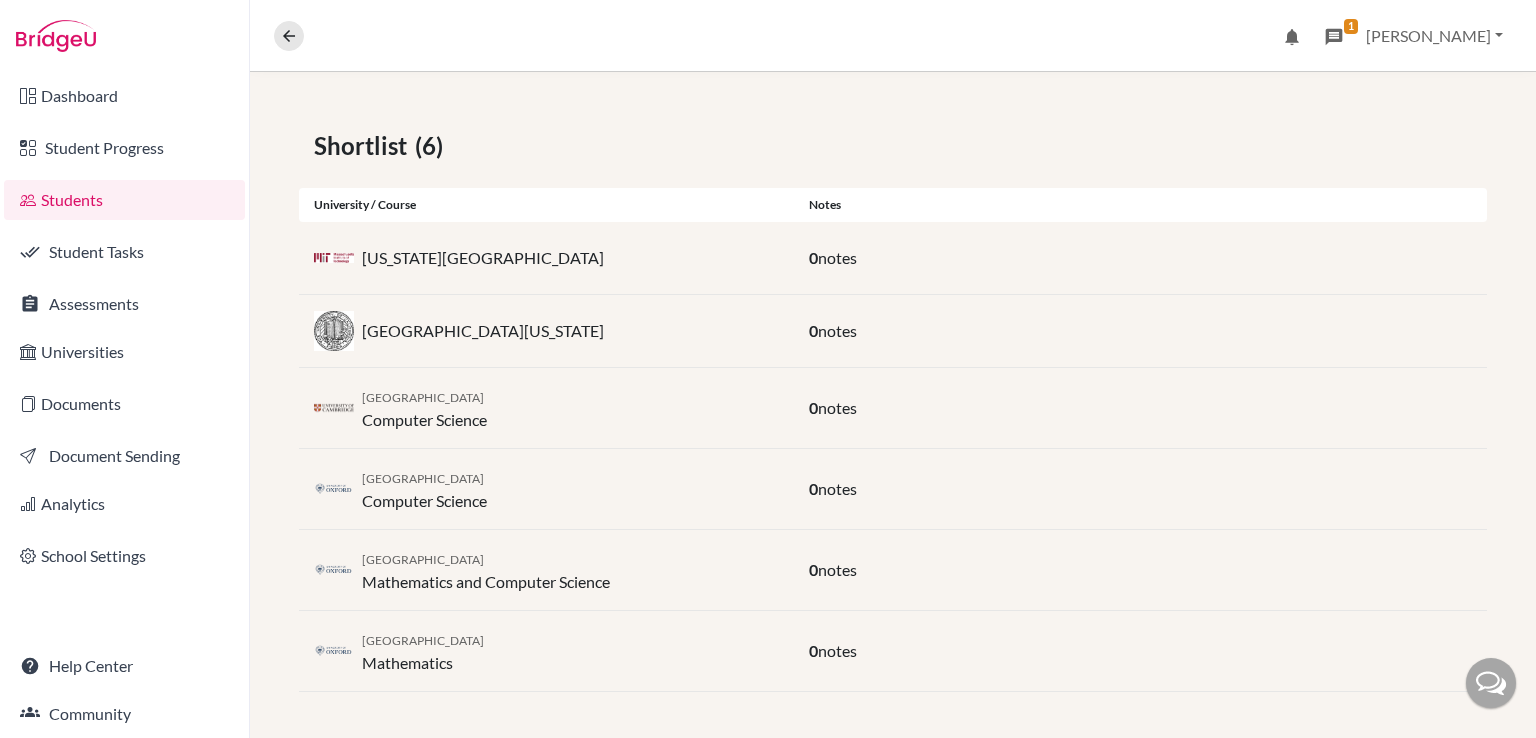 click on "0  notes" at bounding box center [1140, 489] 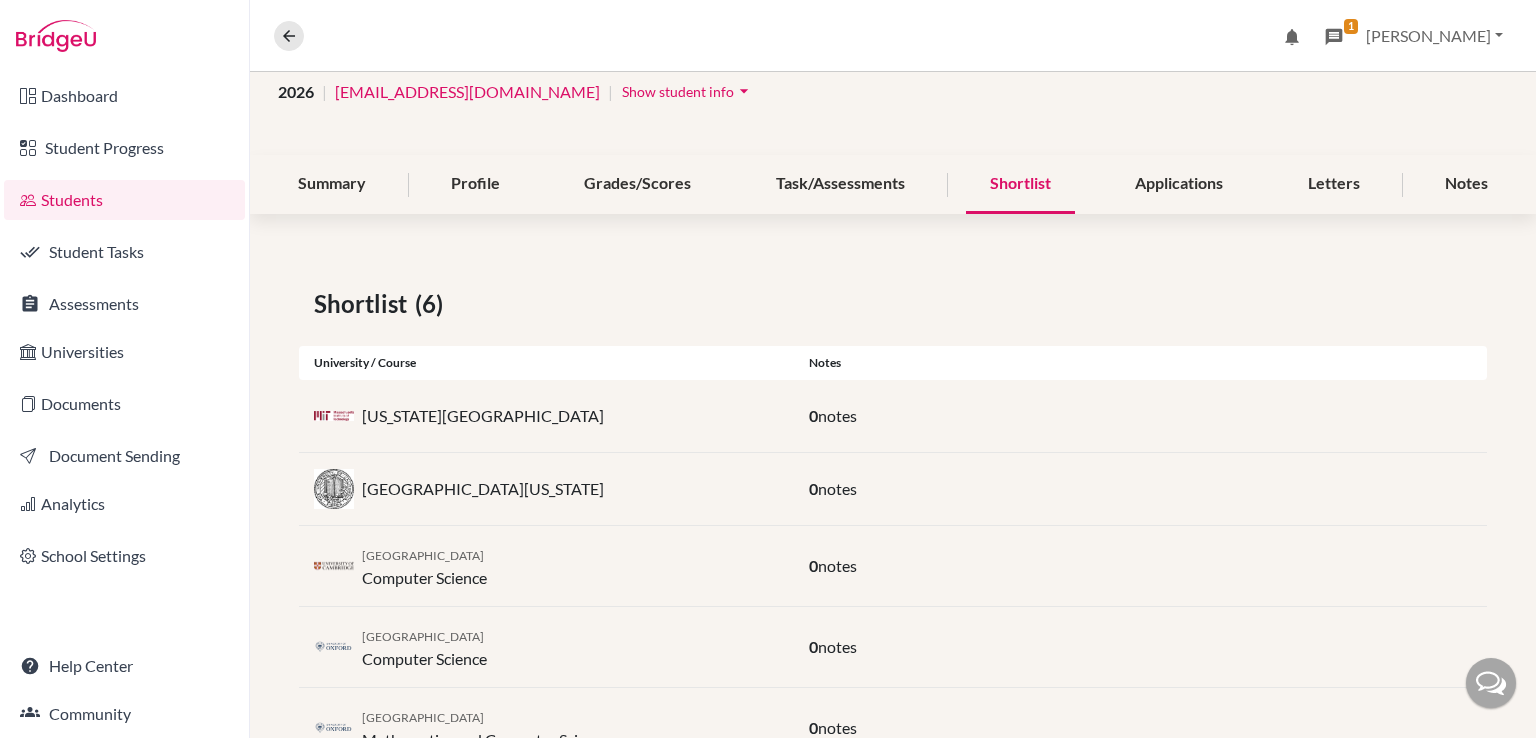 scroll, scrollTop: 0, scrollLeft: 0, axis: both 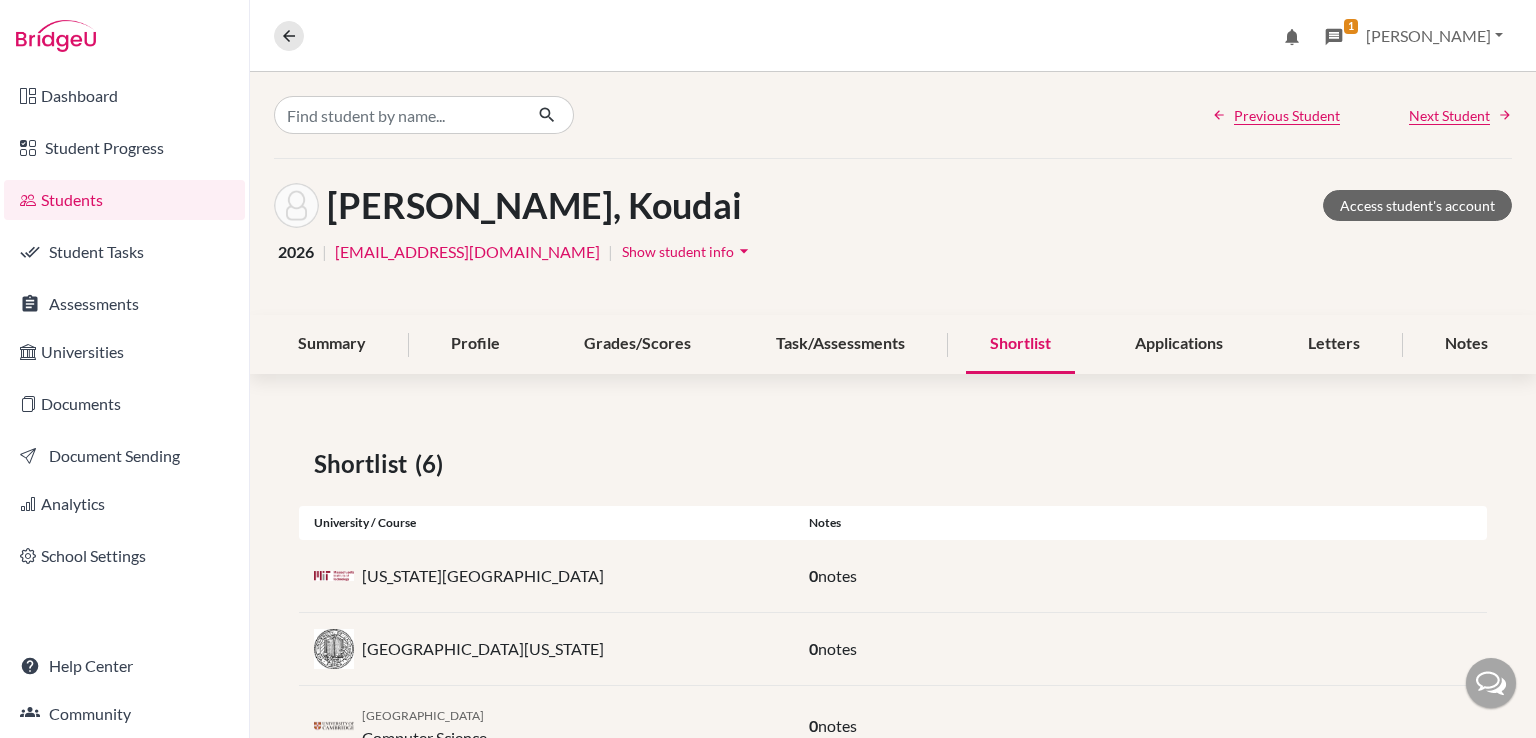 click on "Students" at bounding box center [124, 200] 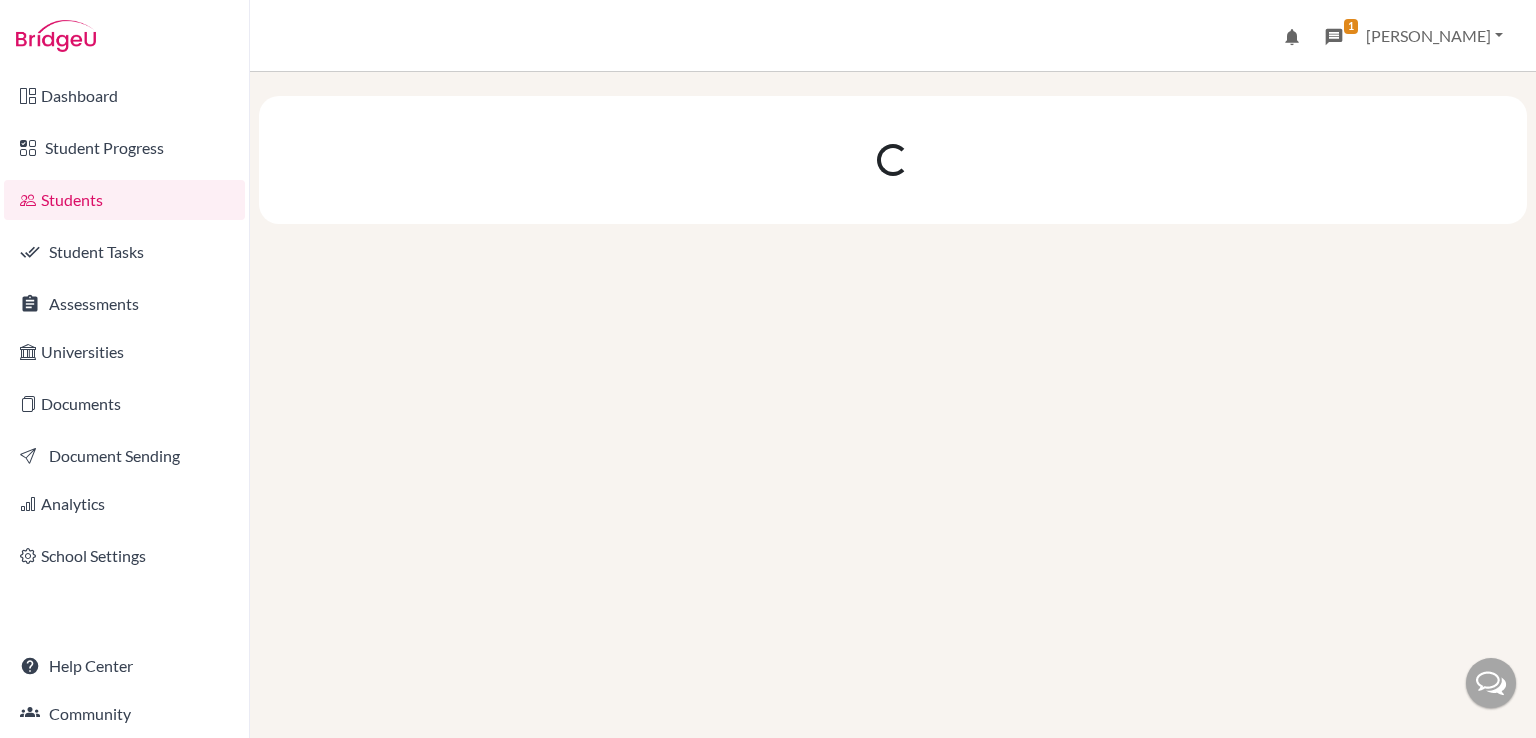 scroll, scrollTop: 0, scrollLeft: 0, axis: both 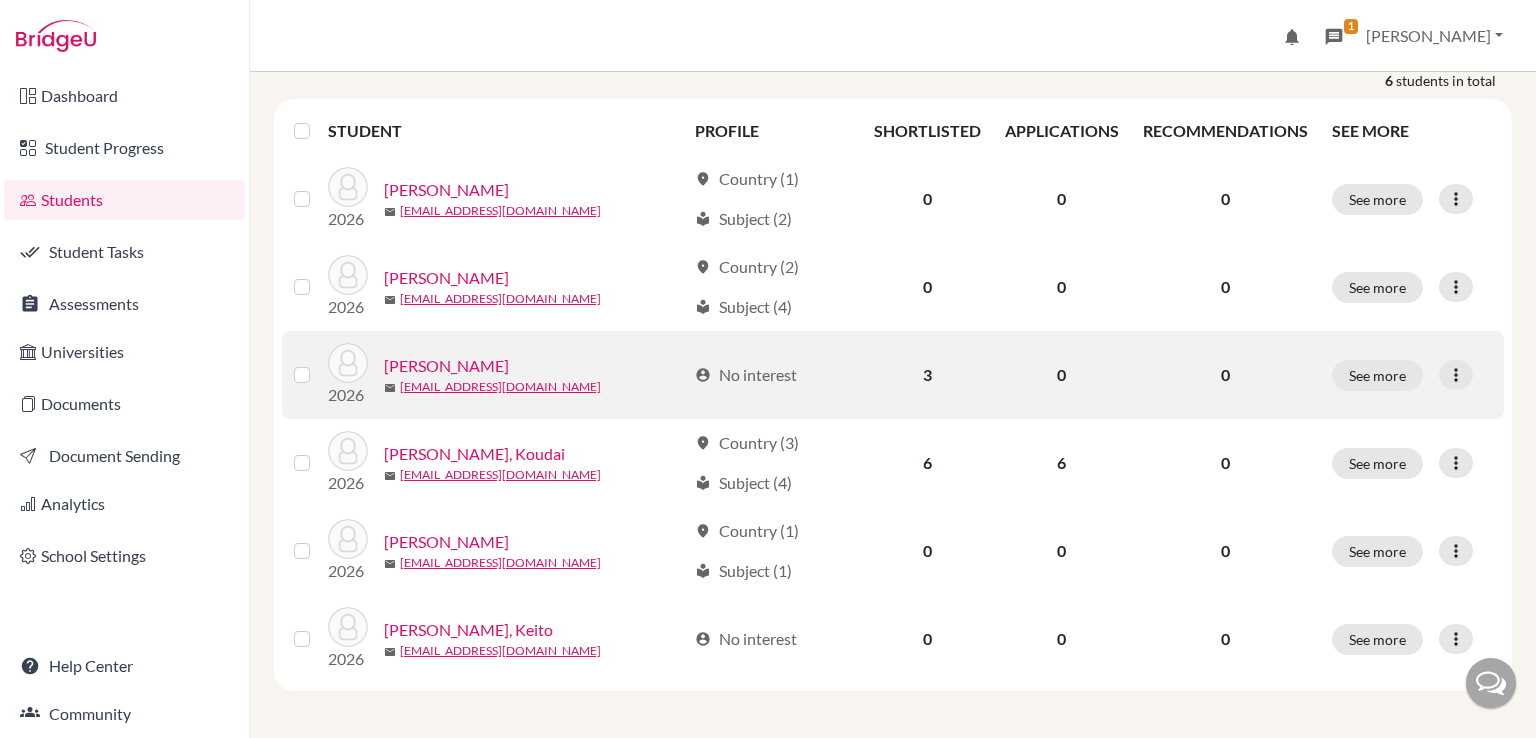 click on "Onishi, Hirotaka" at bounding box center [446, 366] 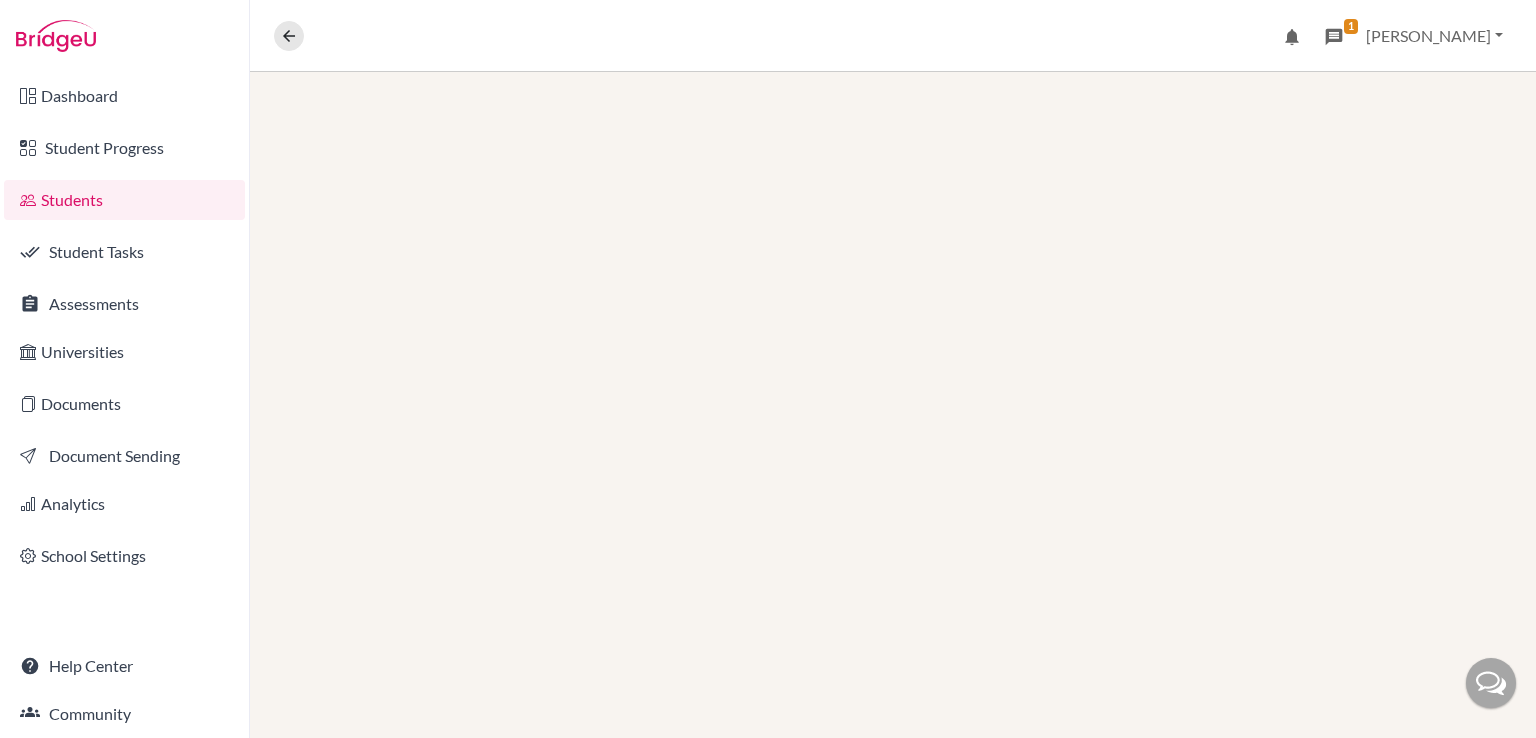scroll, scrollTop: 0, scrollLeft: 0, axis: both 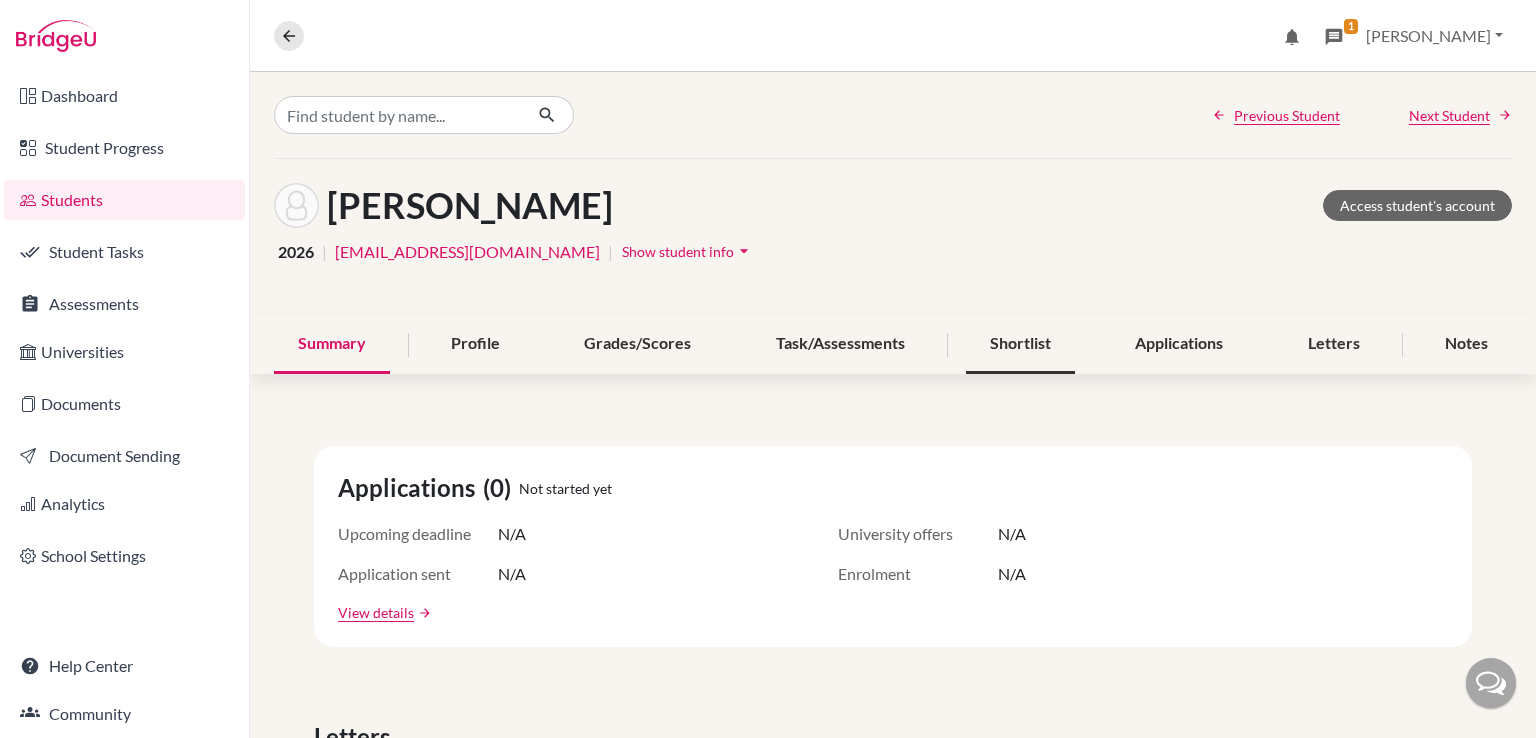 click on "Shortlist" at bounding box center [1020, 344] 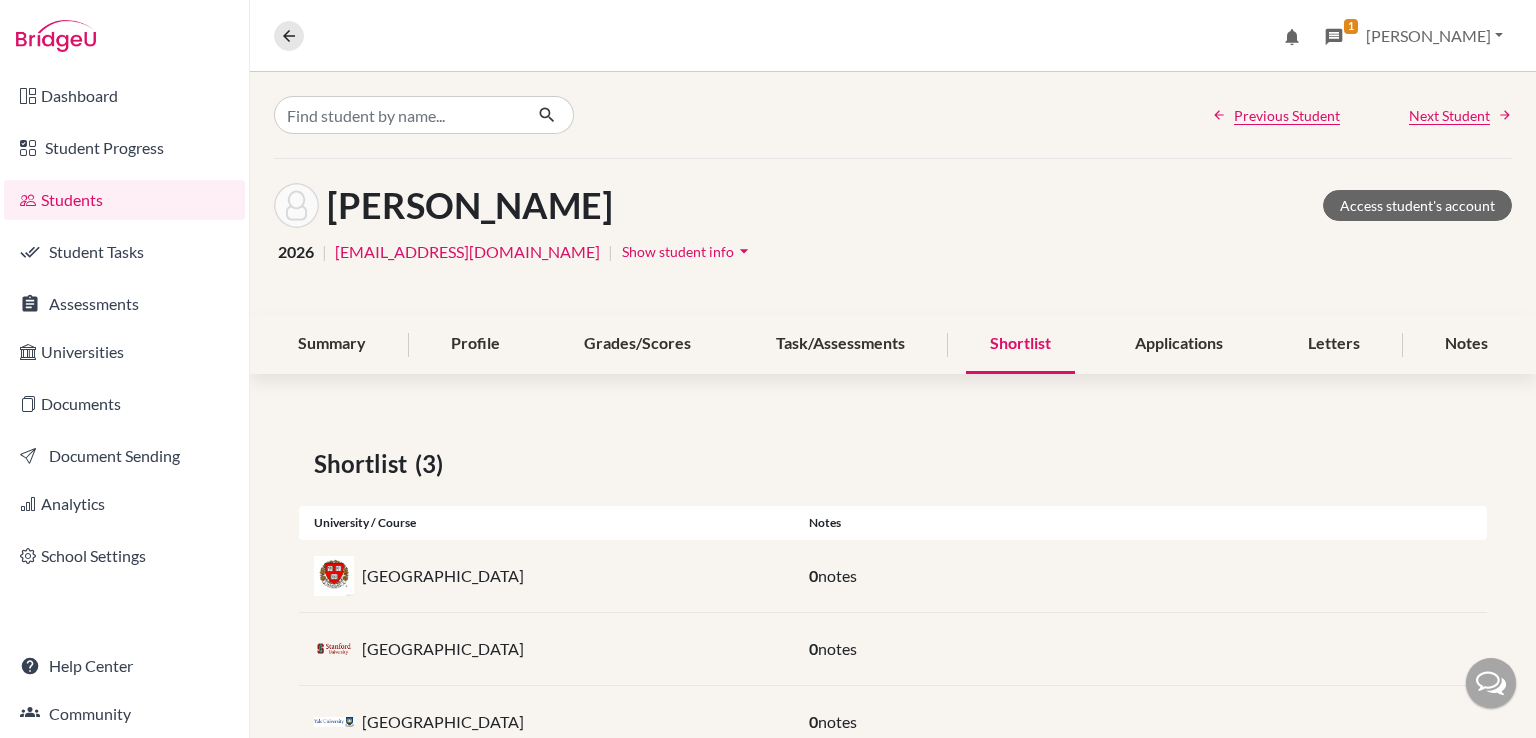 scroll, scrollTop: 68, scrollLeft: 0, axis: vertical 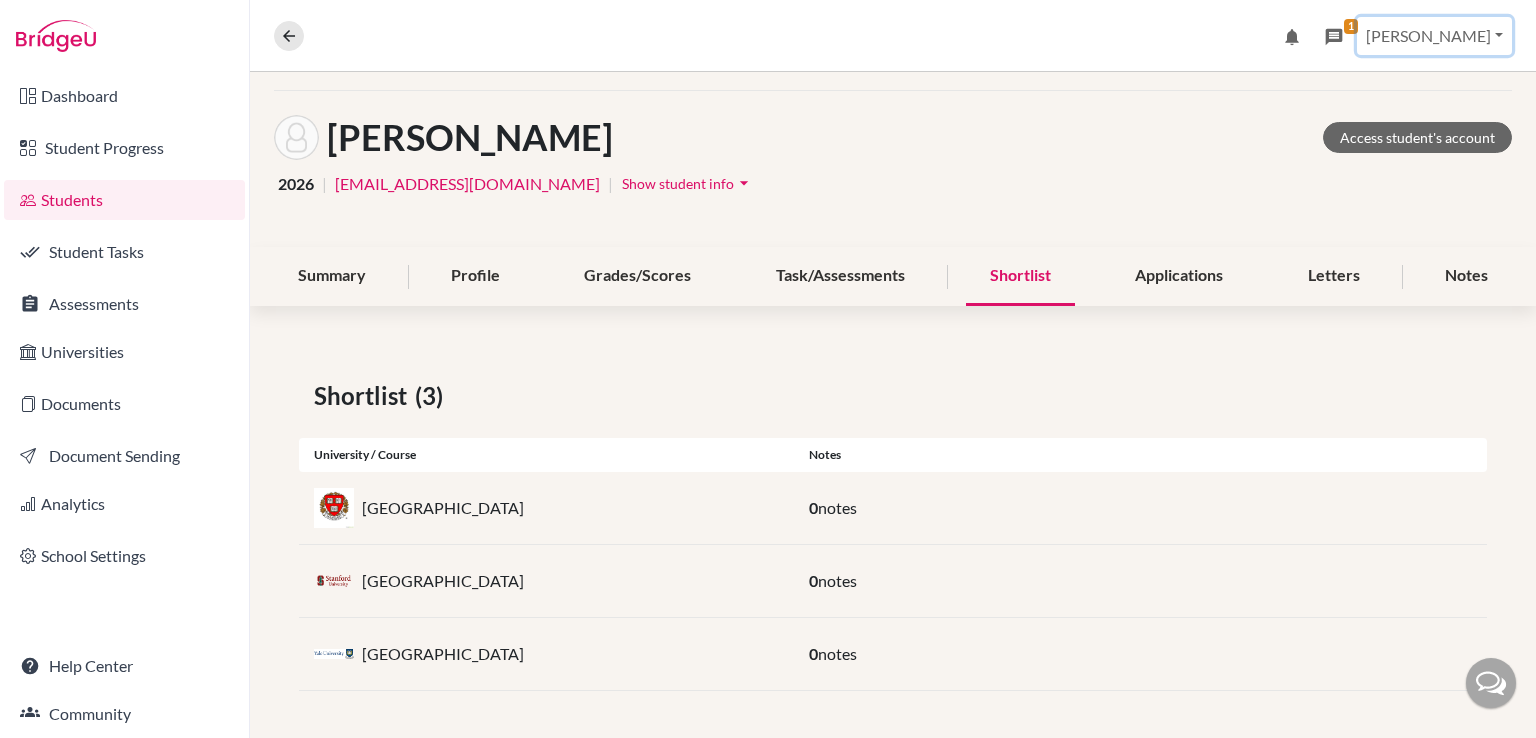 click on "Travis" at bounding box center (1434, 36) 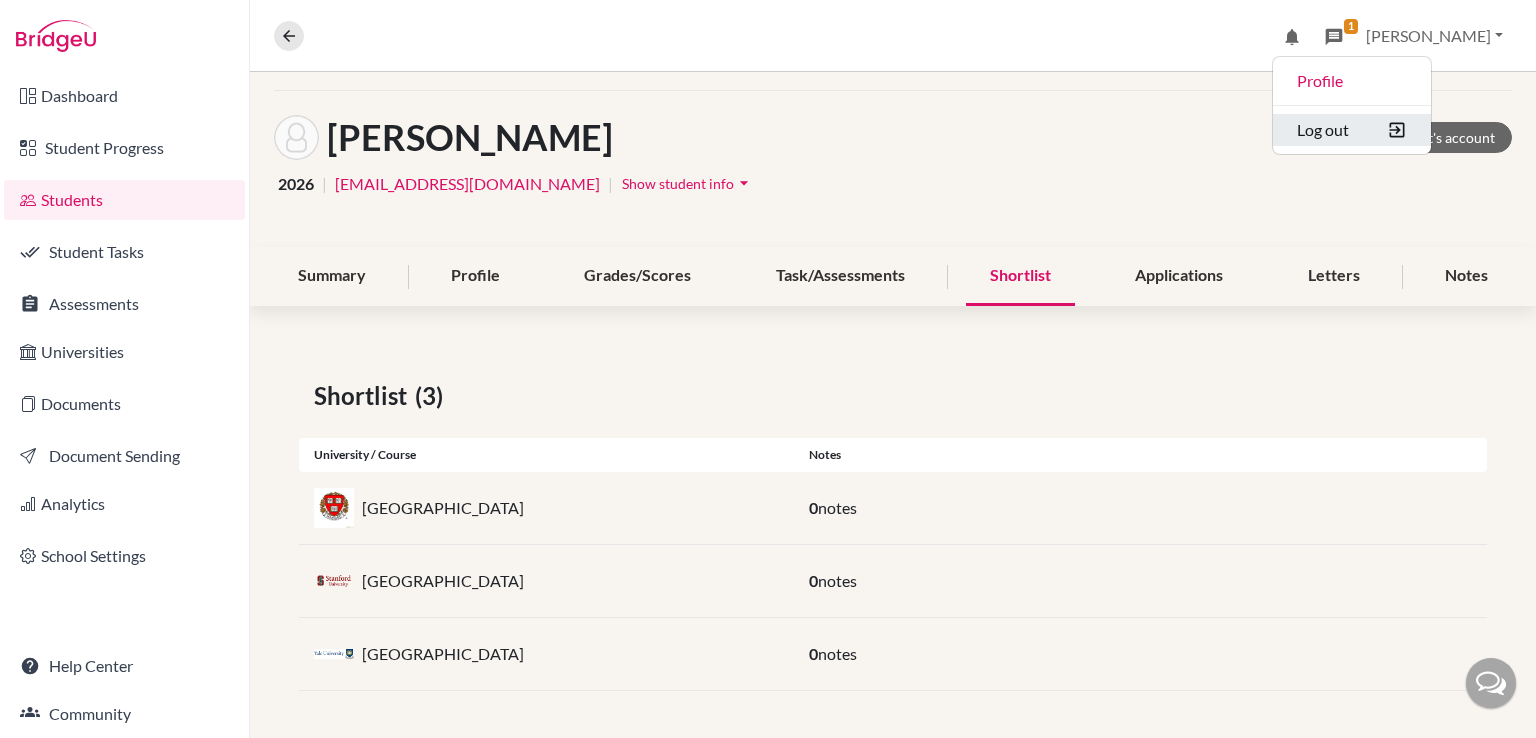 click on "Log out" at bounding box center (1352, 130) 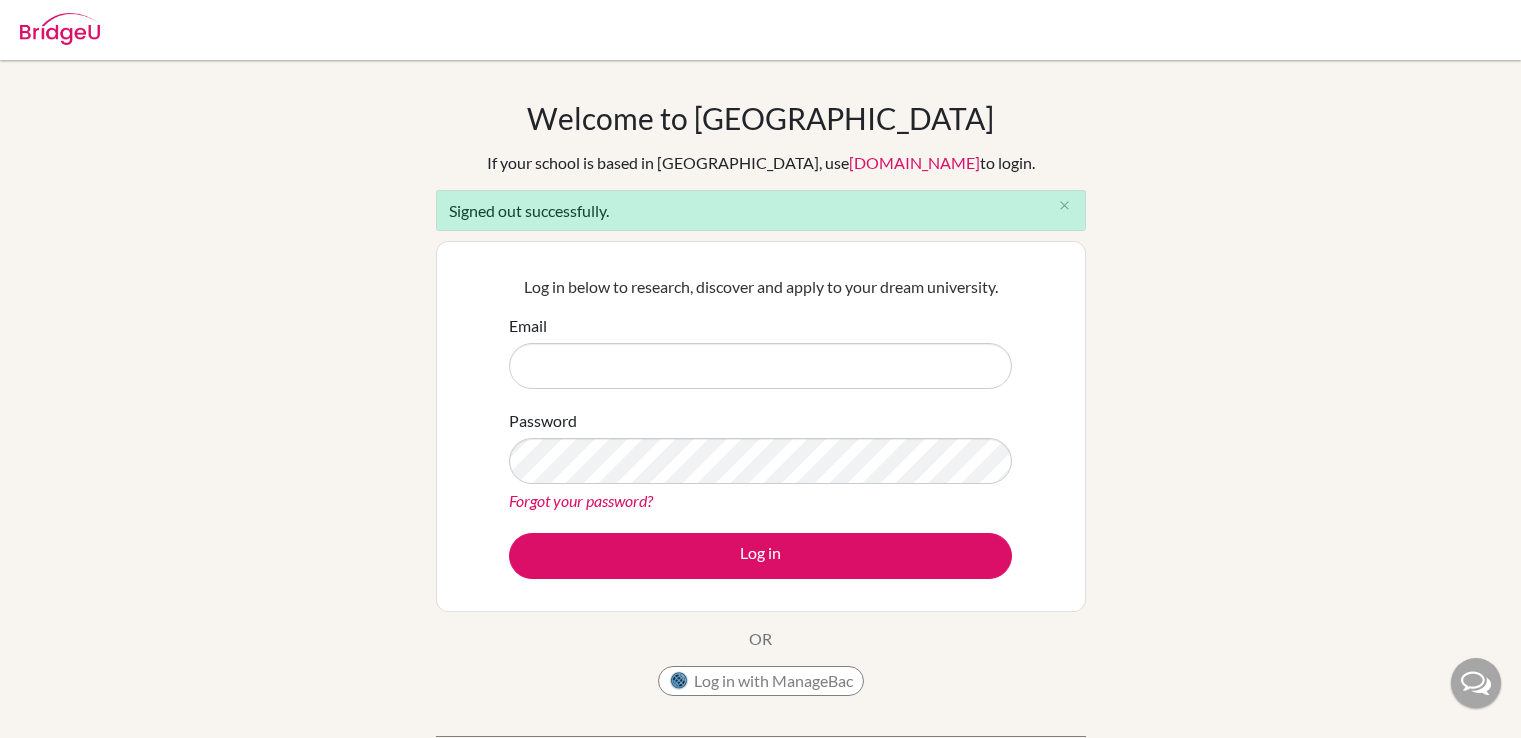scroll, scrollTop: 0, scrollLeft: 0, axis: both 